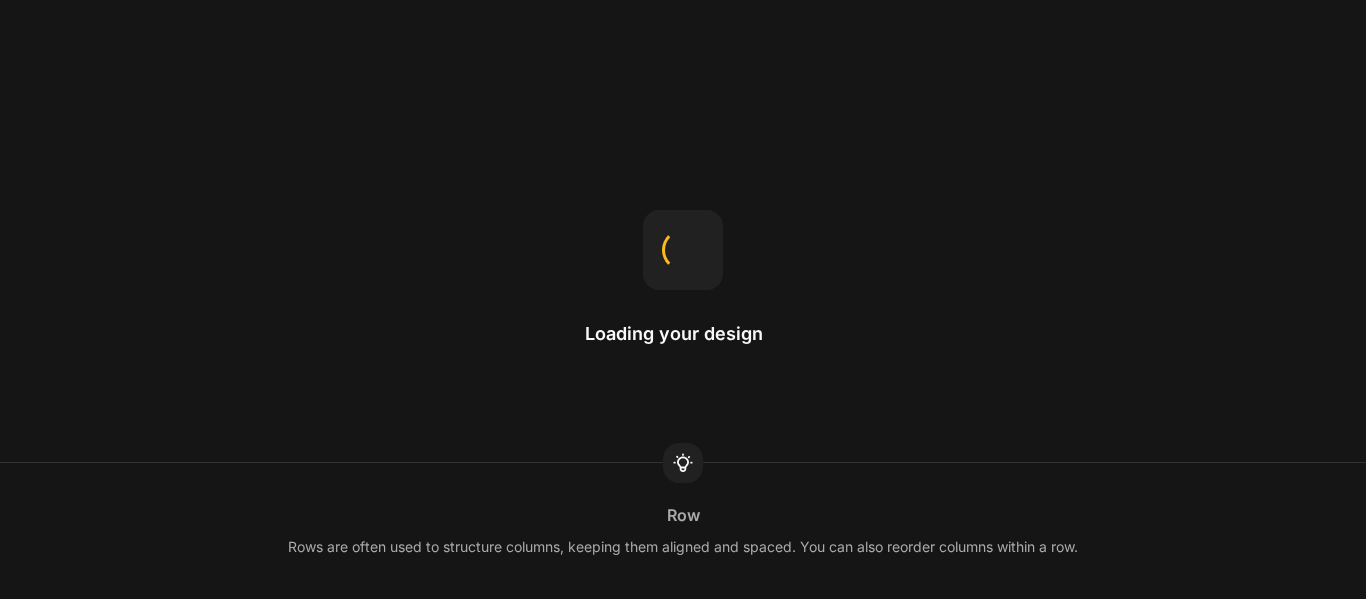 scroll, scrollTop: 0, scrollLeft: 0, axis: both 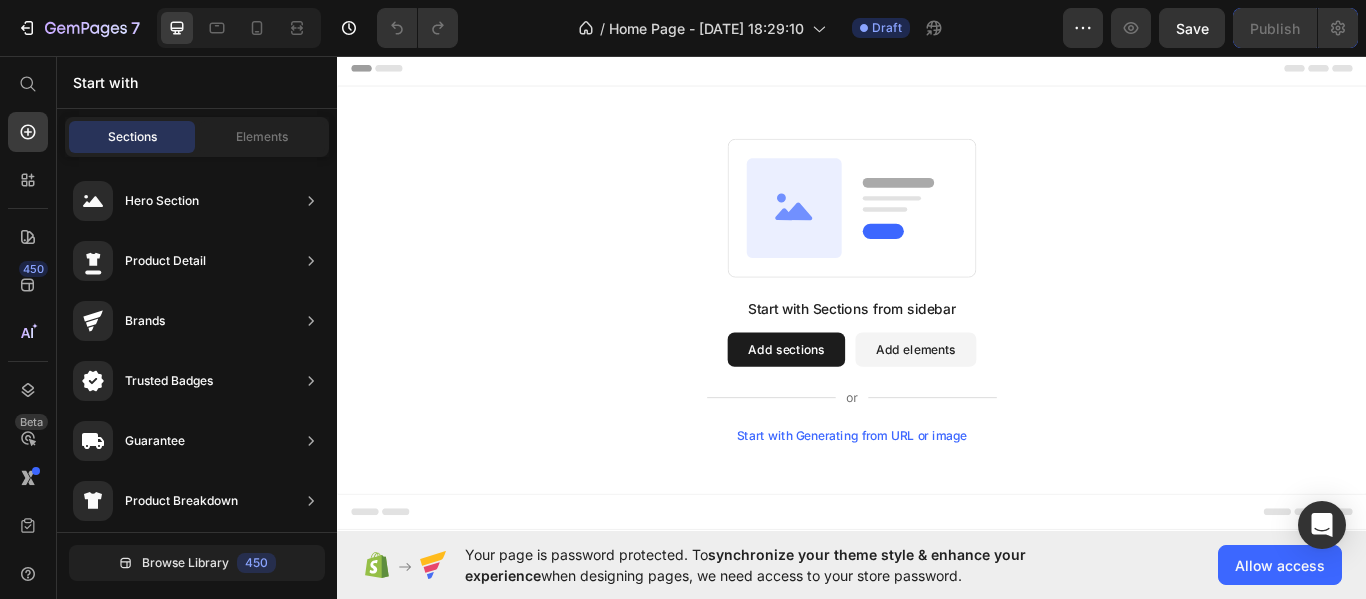 click on "Add sections" at bounding box center (860, 399) 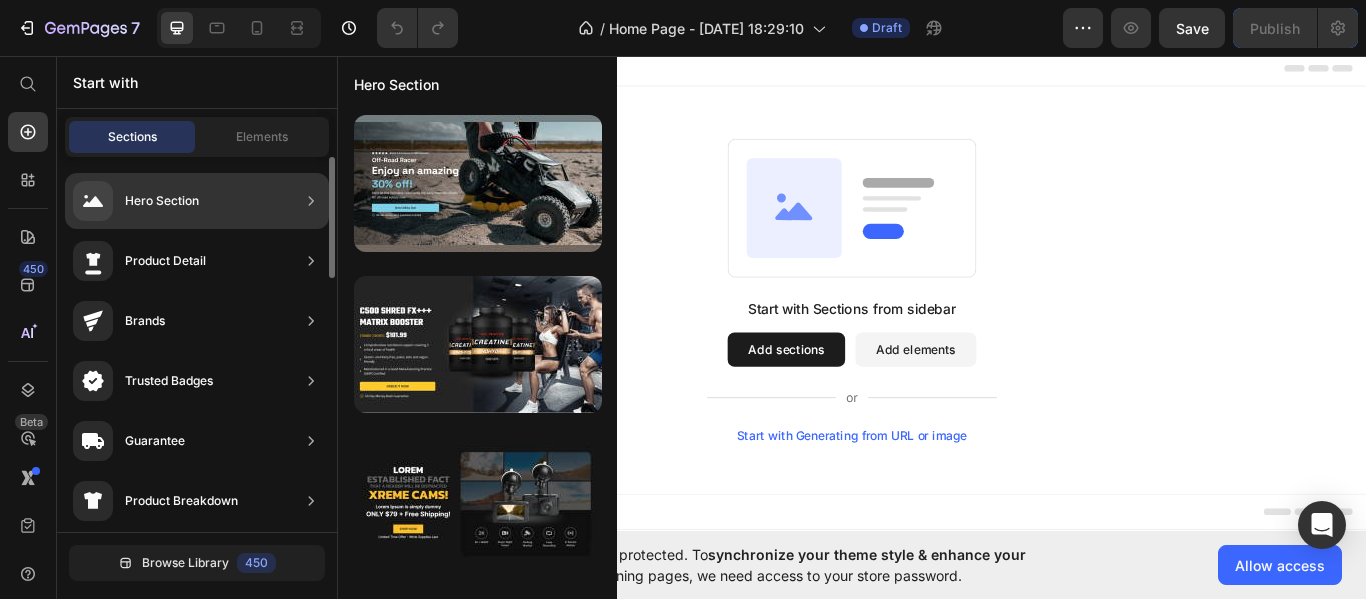 click on "Hero Section" 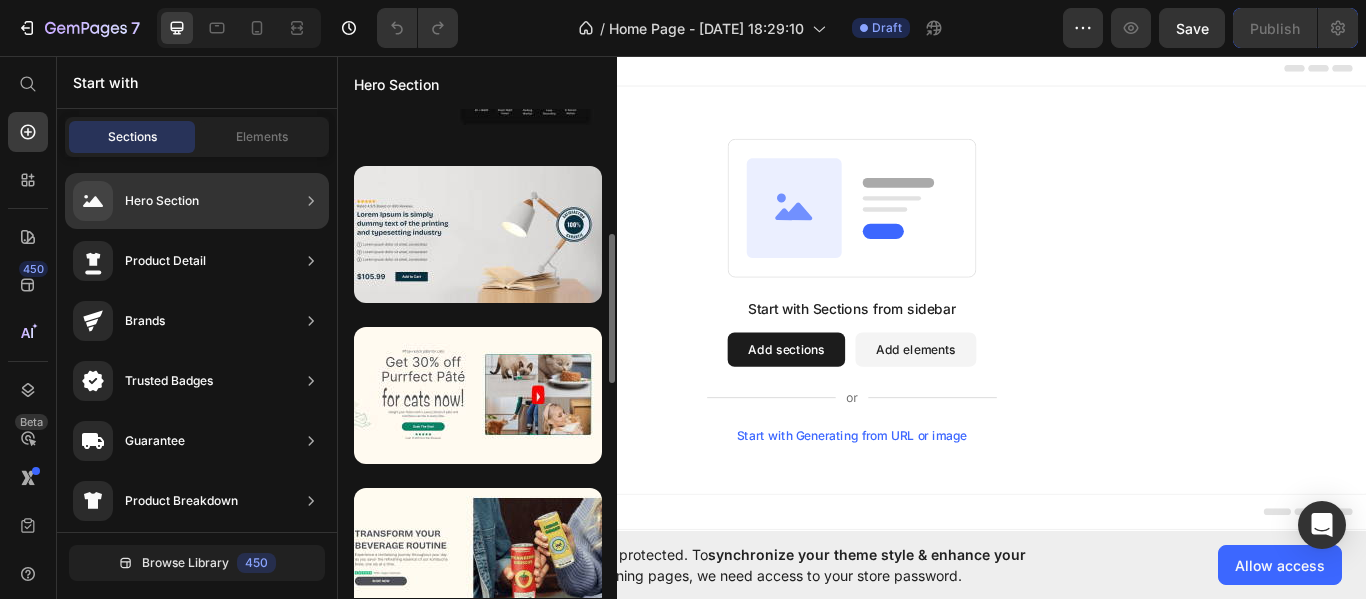 scroll, scrollTop: 427, scrollLeft: 0, axis: vertical 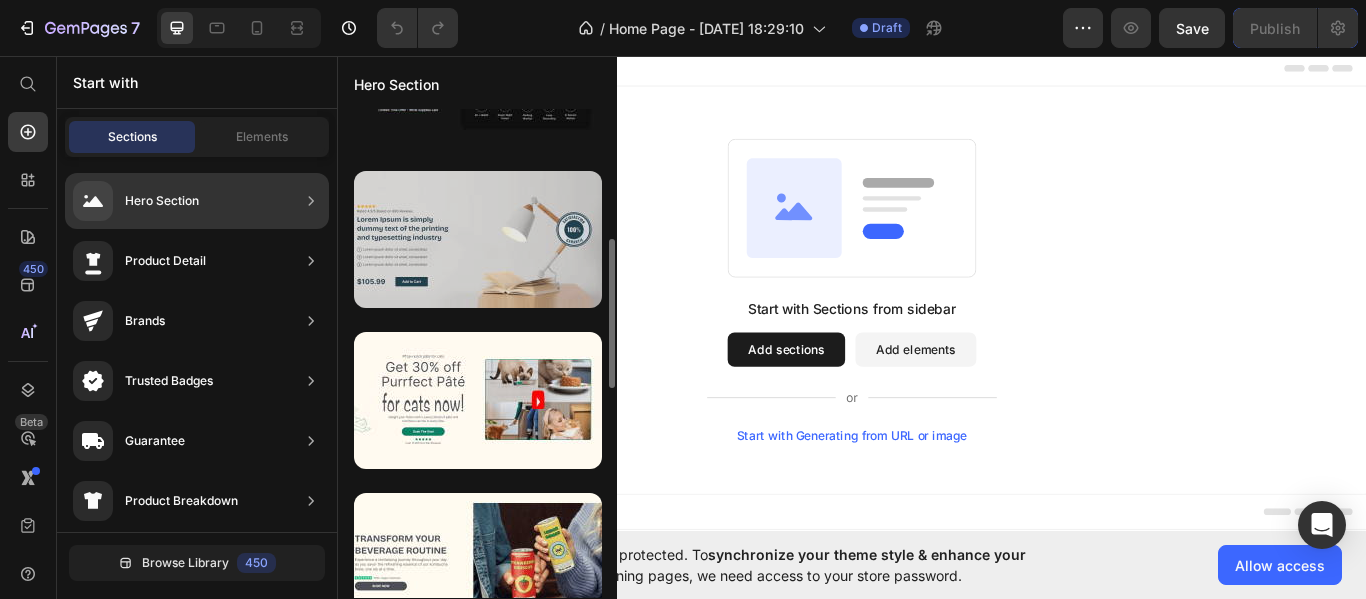 click at bounding box center (478, 239) 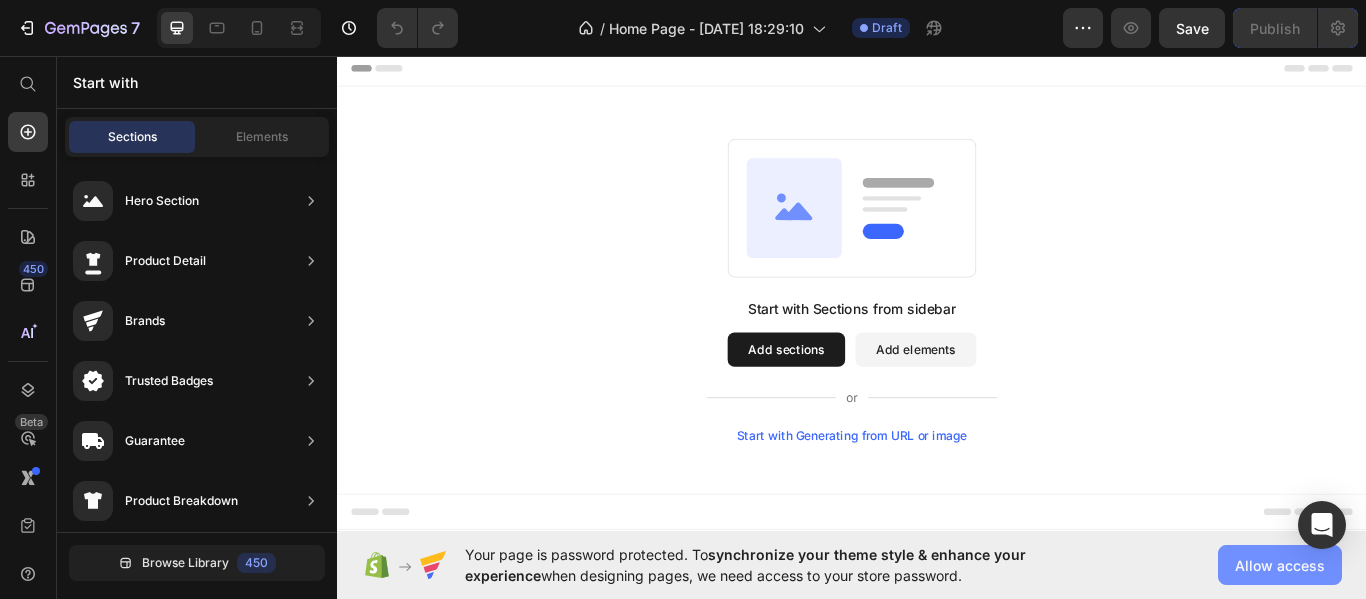 click on "Allow access" 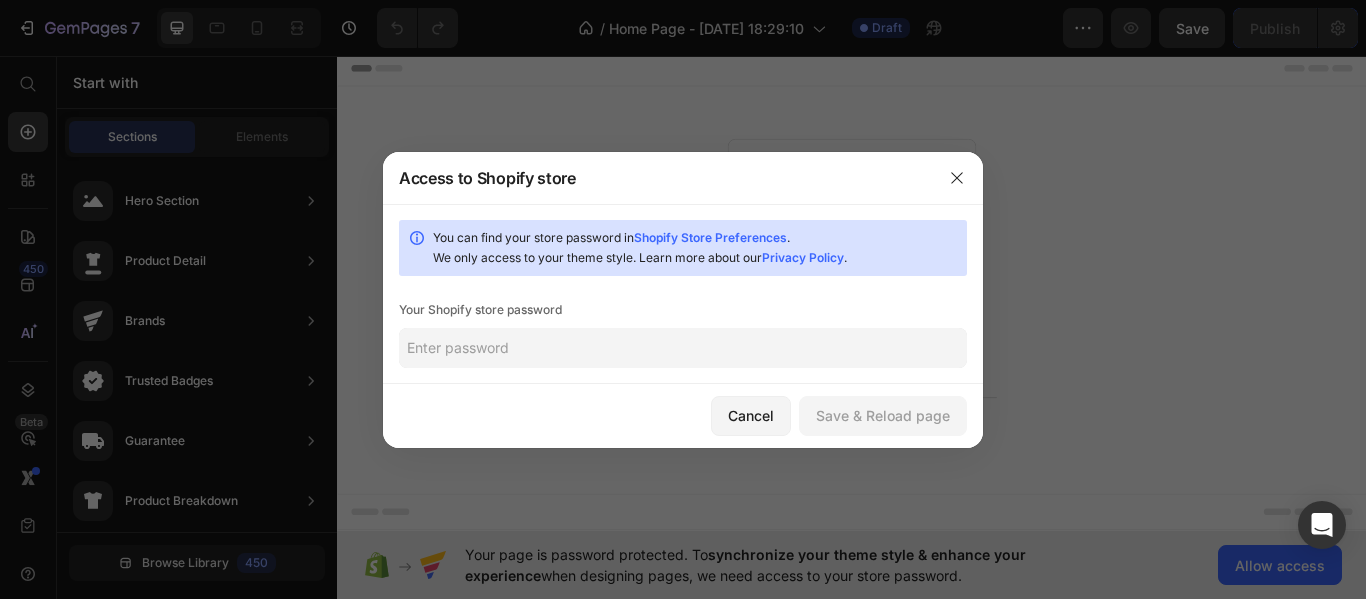 click 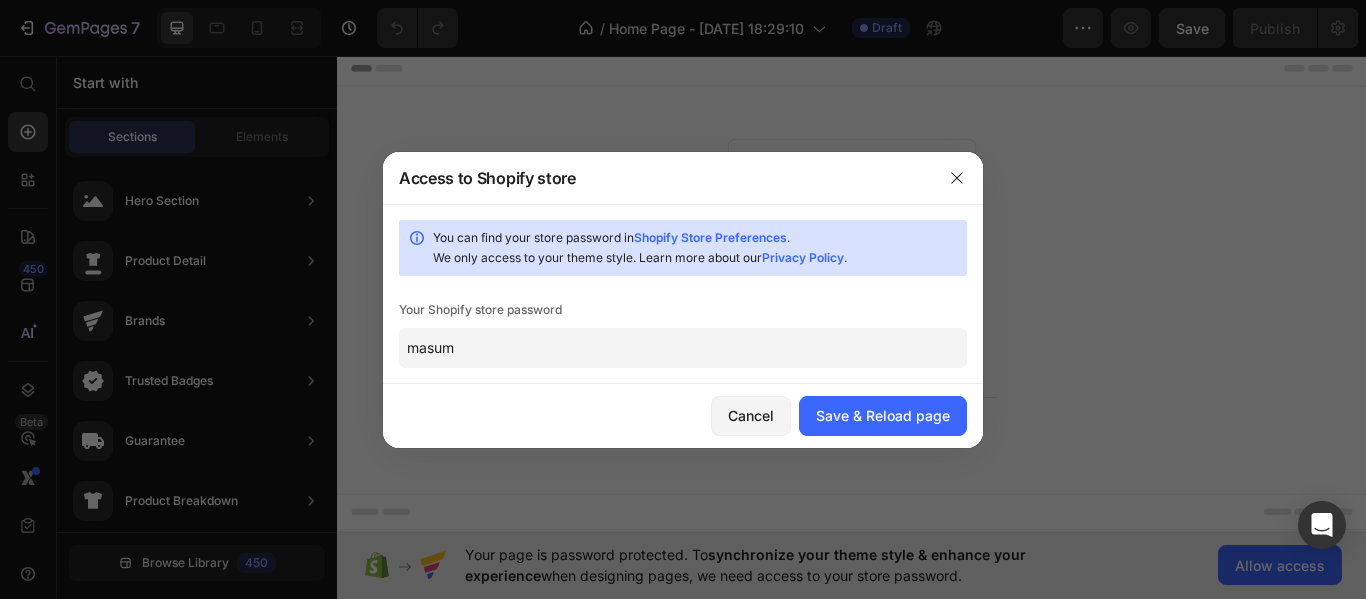 type on "masum" 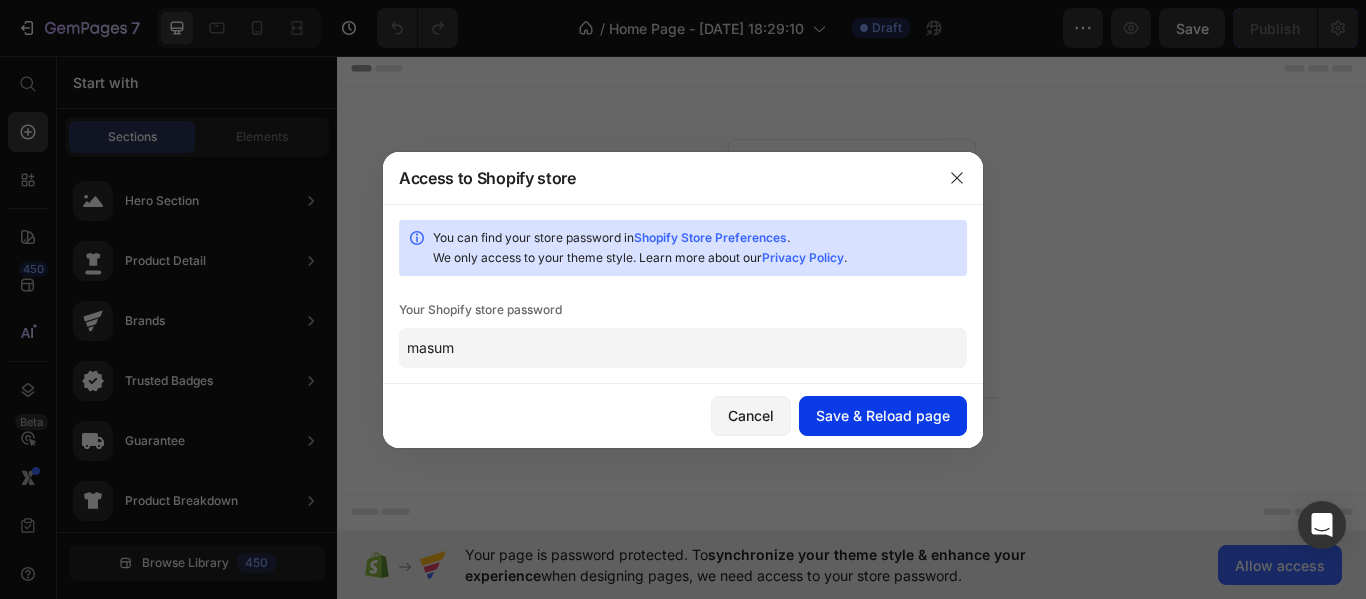 click on "Save & Reload page" at bounding box center (883, 415) 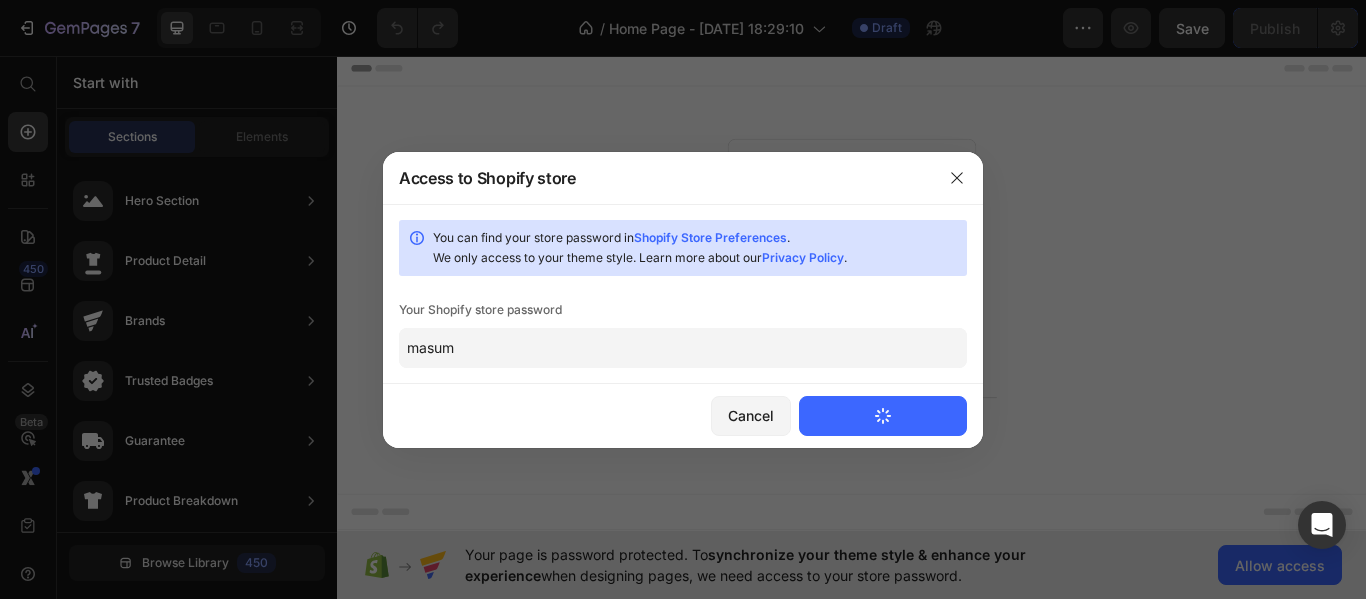 type 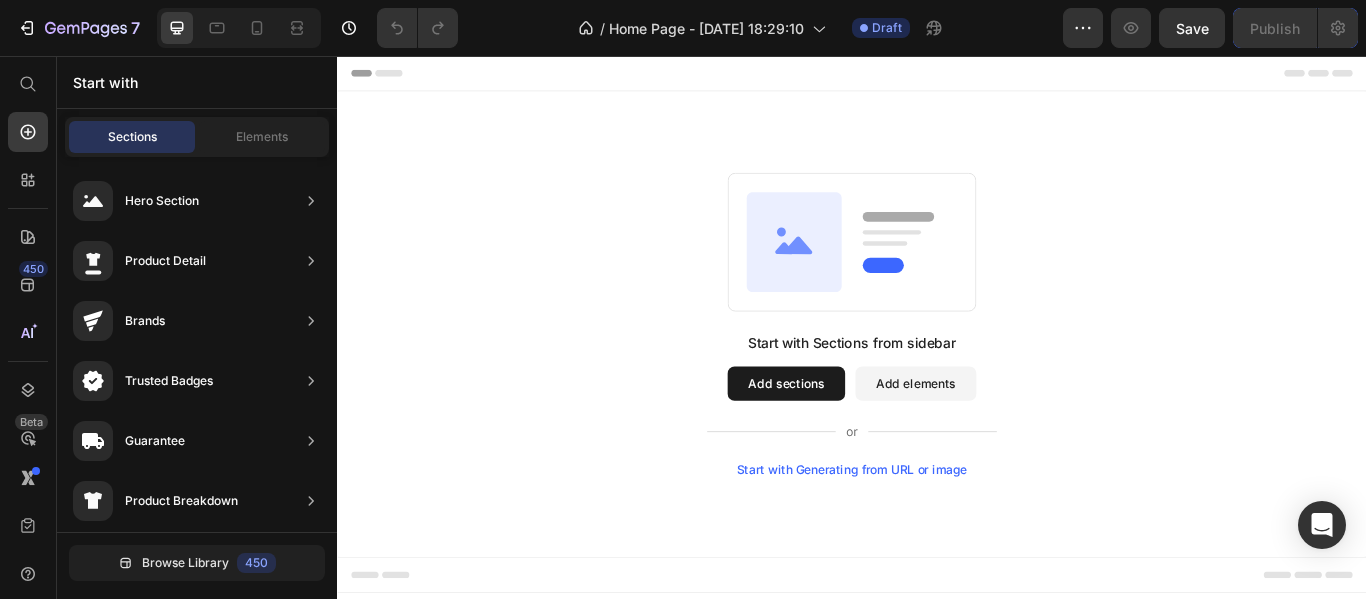 scroll, scrollTop: 0, scrollLeft: 0, axis: both 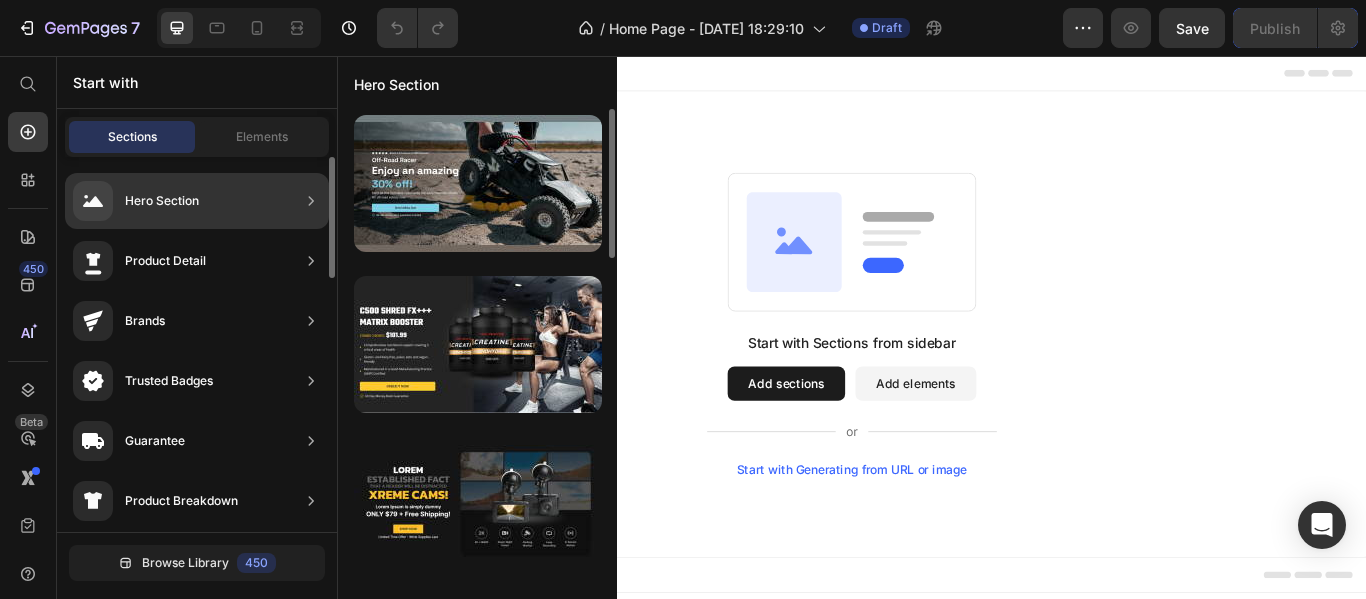 click on "Hero Section" 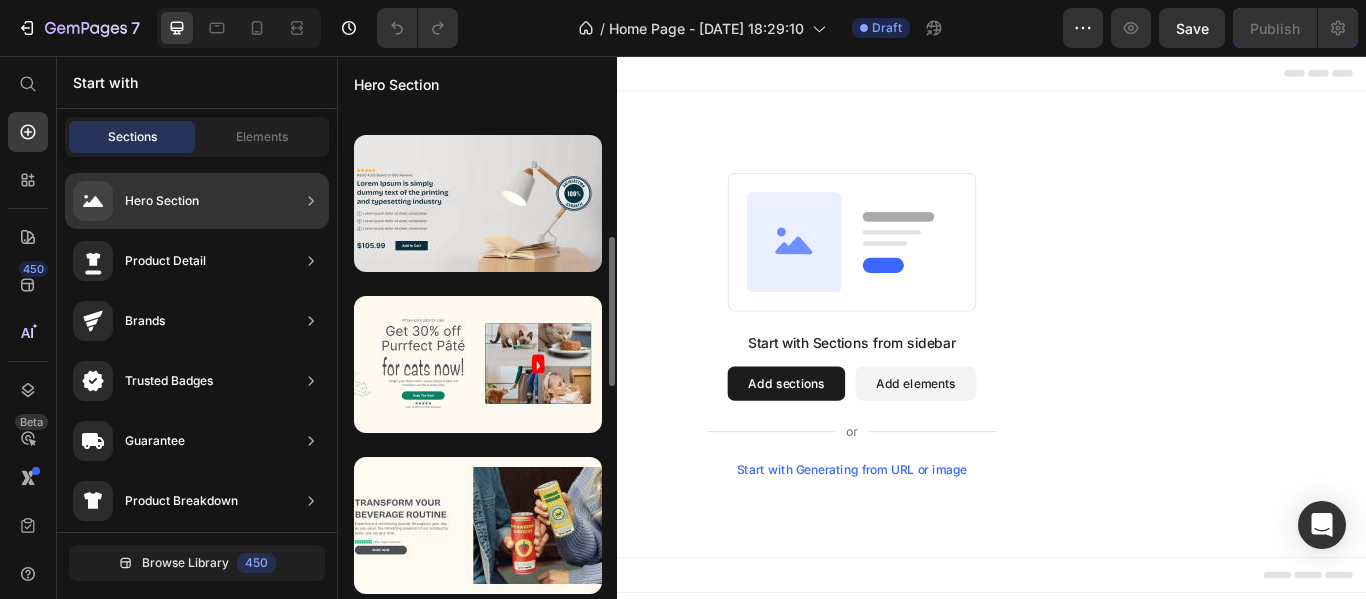 scroll, scrollTop: 445, scrollLeft: 0, axis: vertical 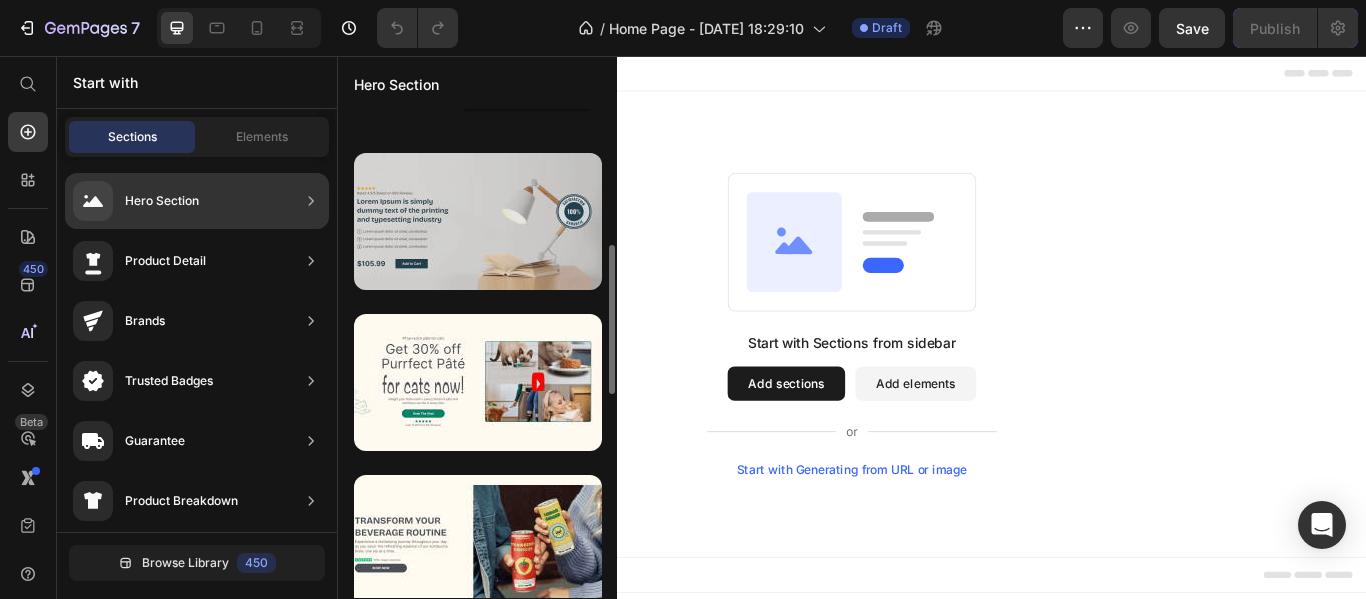 click at bounding box center (478, 221) 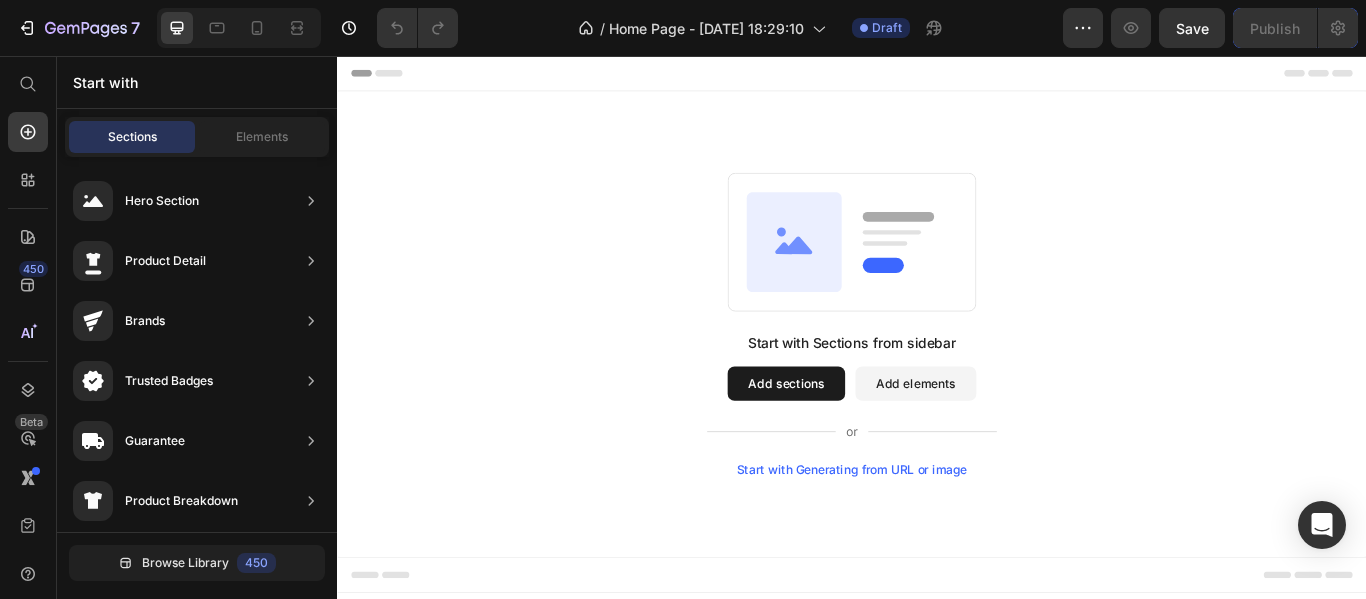 click on "Add sections" at bounding box center (860, 438) 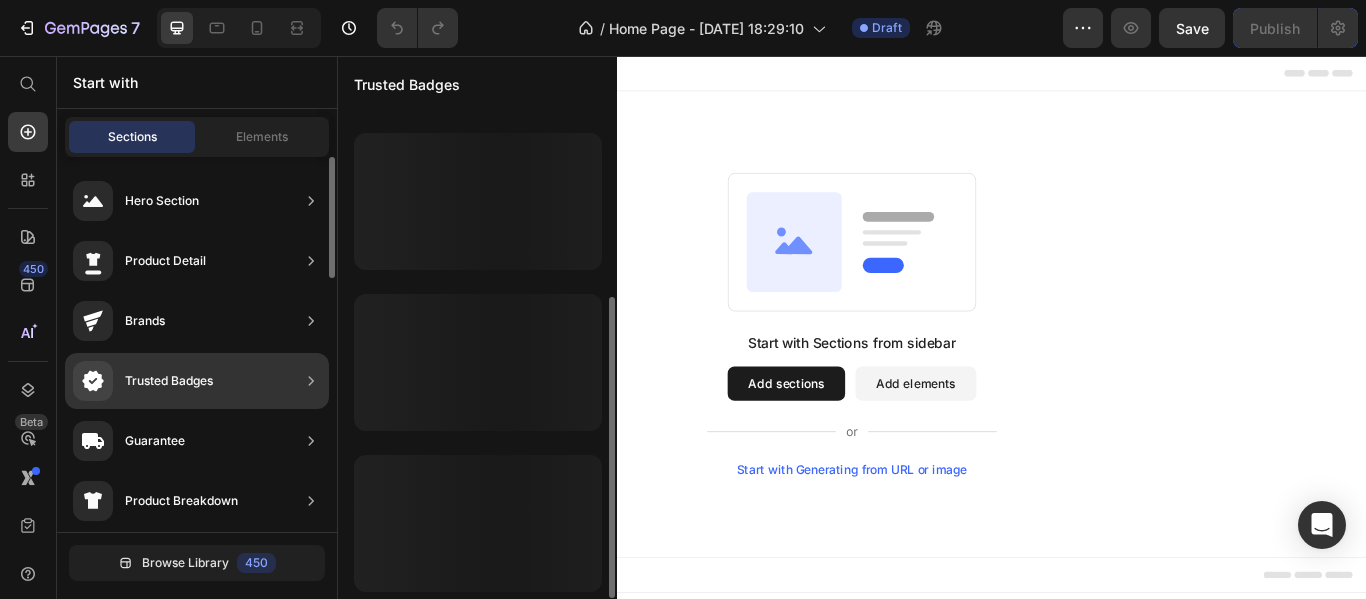 scroll, scrollTop: 304, scrollLeft: 0, axis: vertical 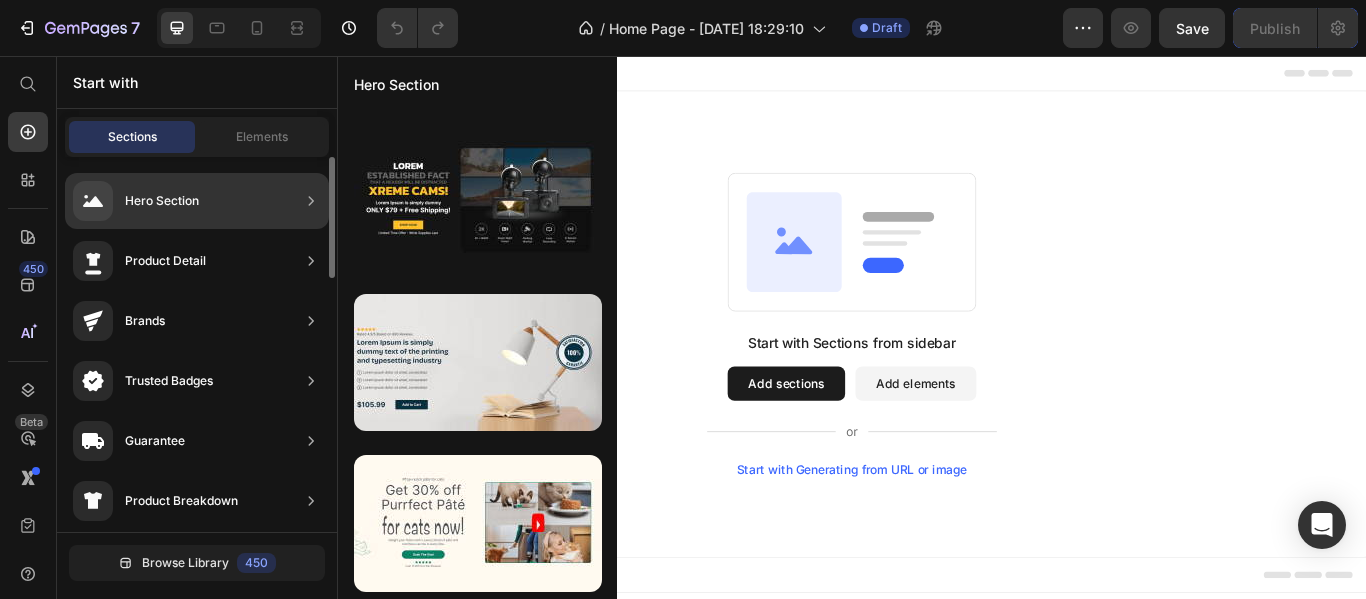 click on "Hero Section" 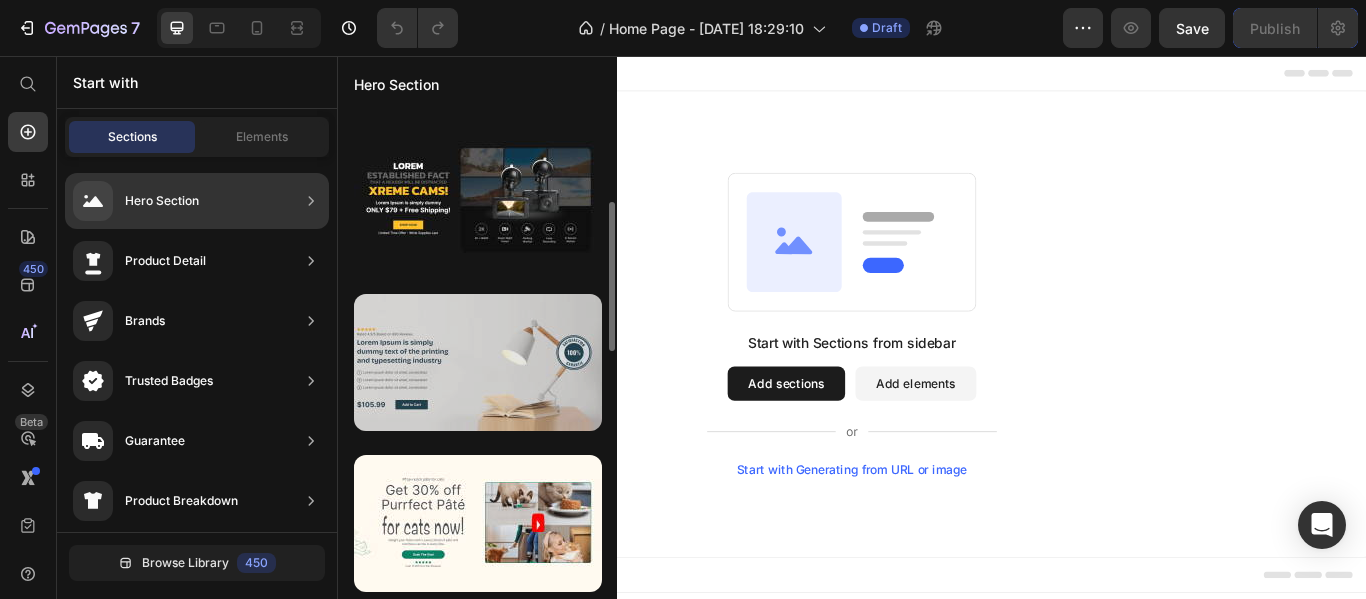 click at bounding box center (478, 362) 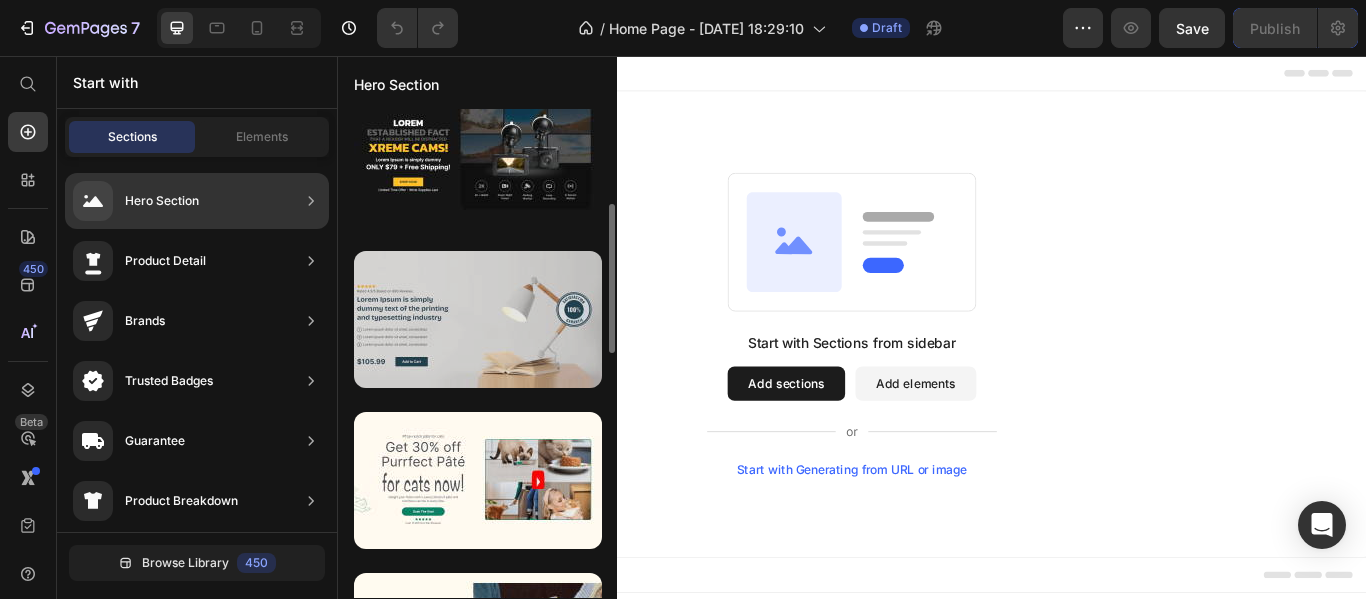 scroll, scrollTop: 334, scrollLeft: 0, axis: vertical 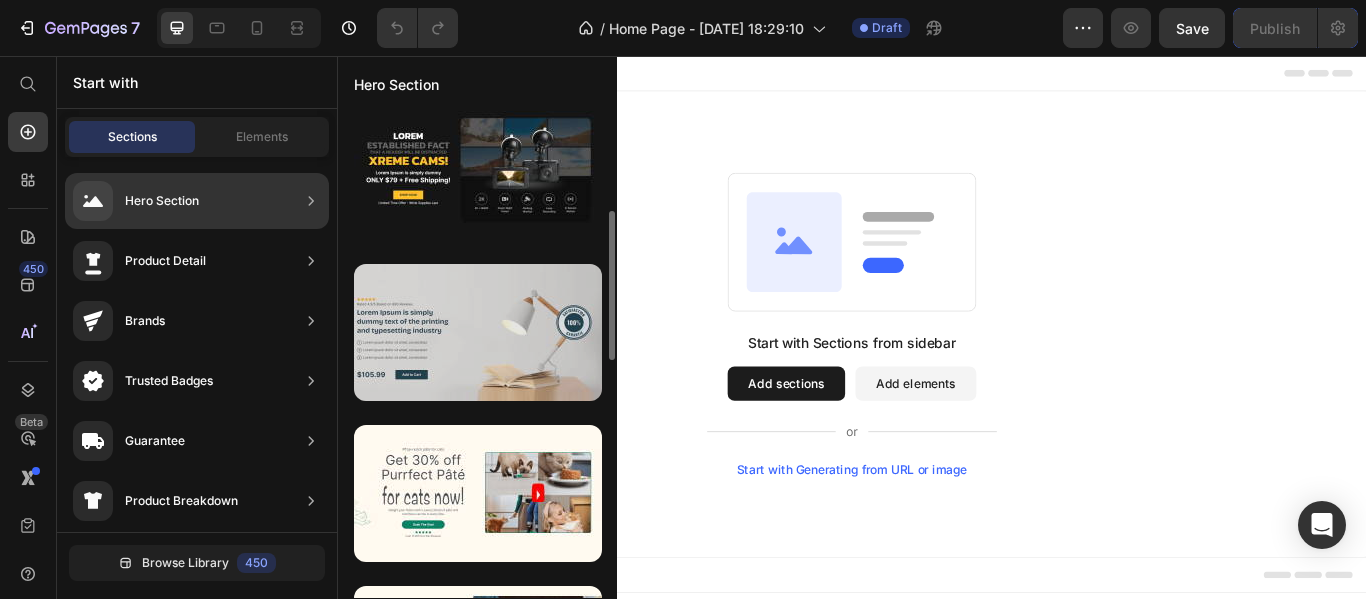 click at bounding box center (478, 332) 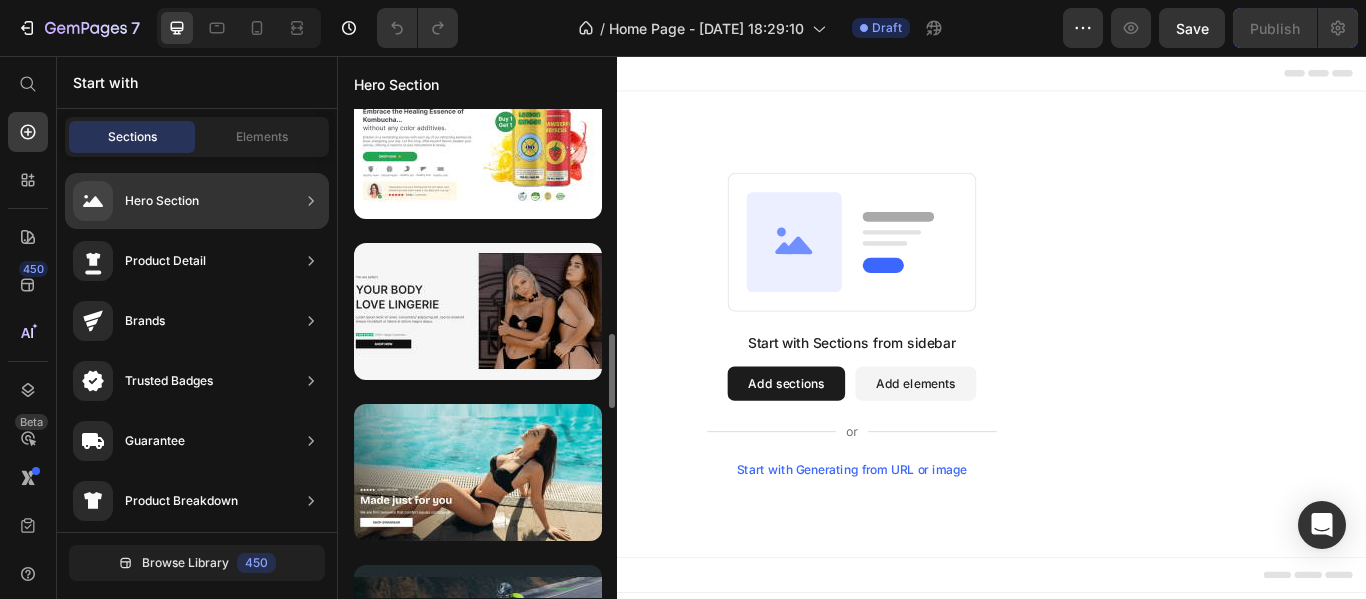 scroll, scrollTop: 1481, scrollLeft: 0, axis: vertical 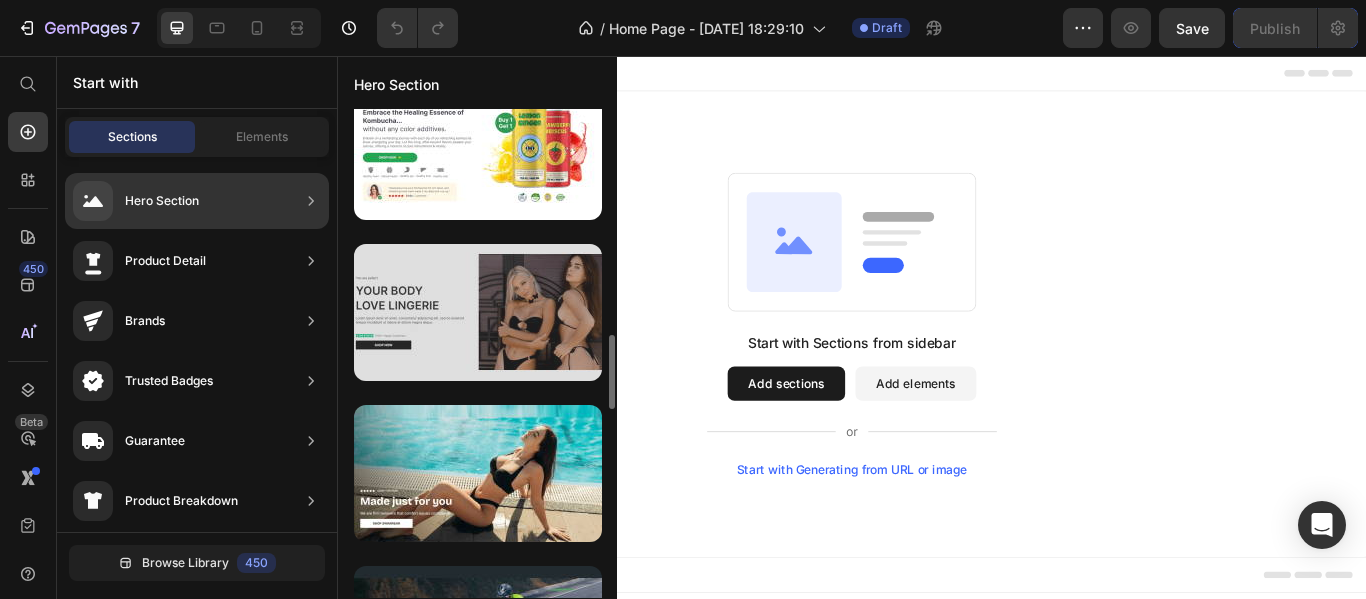 click at bounding box center (478, 312) 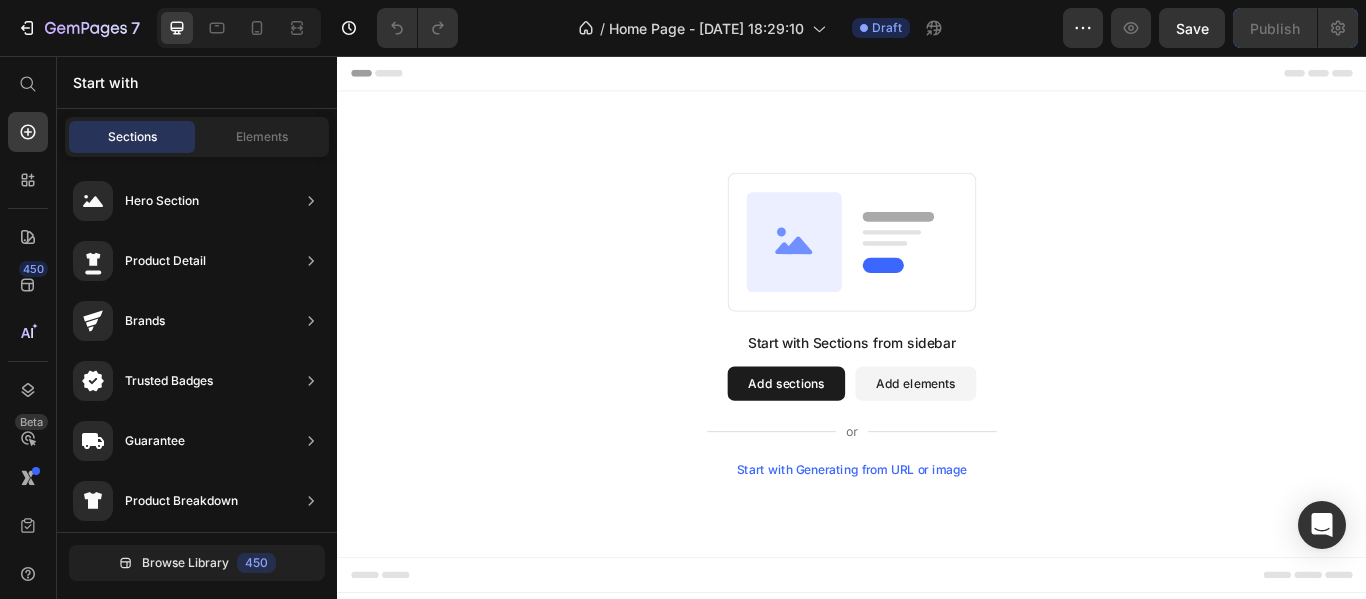 click 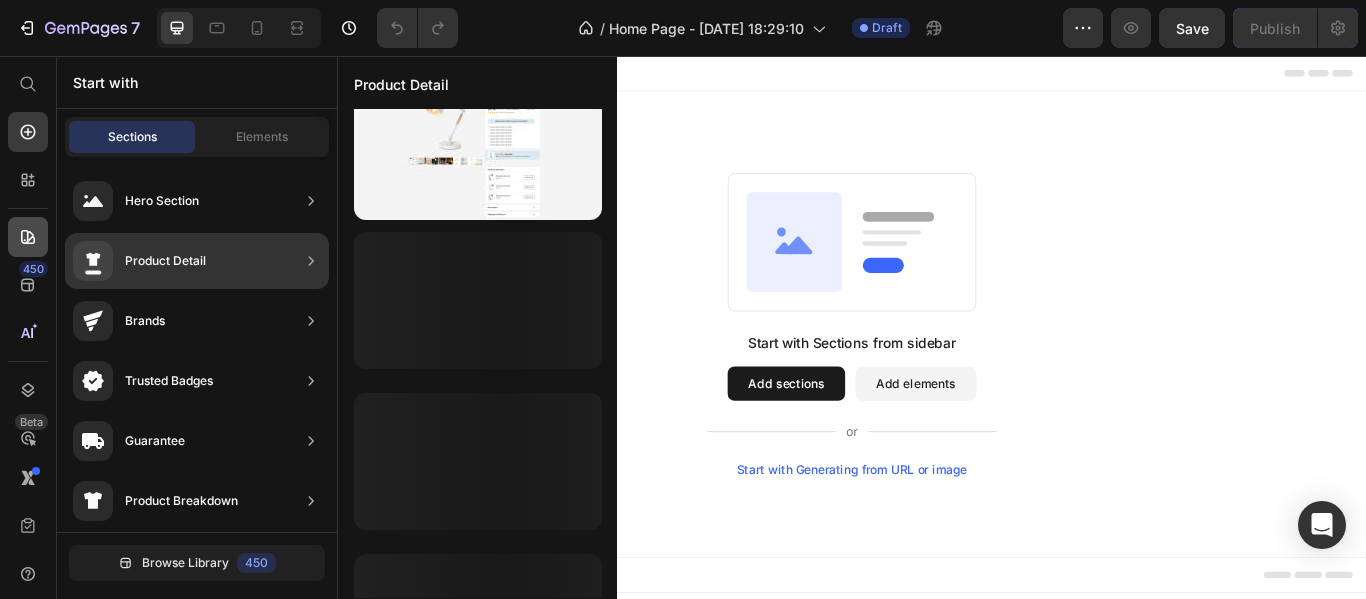 scroll, scrollTop: 0, scrollLeft: 0, axis: both 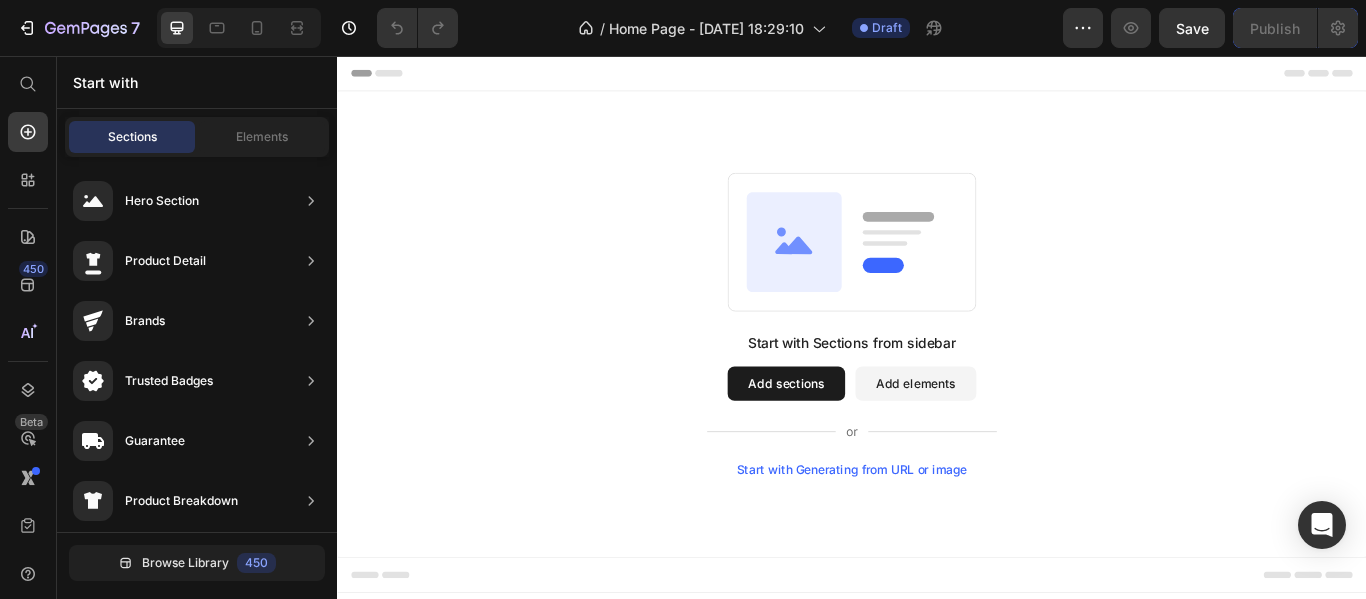 click on "Start with Sections from sidebar Add sections Add elements Start with Generating from URL or image" at bounding box center [937, 369] 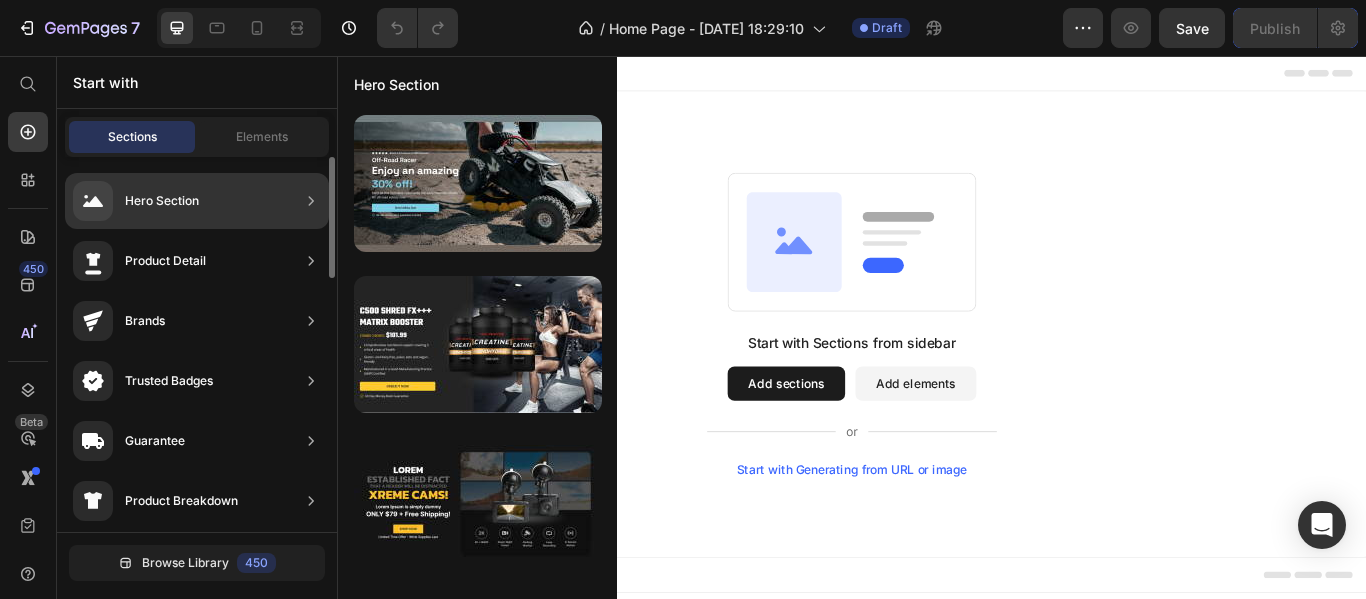 click on "Hero Section" 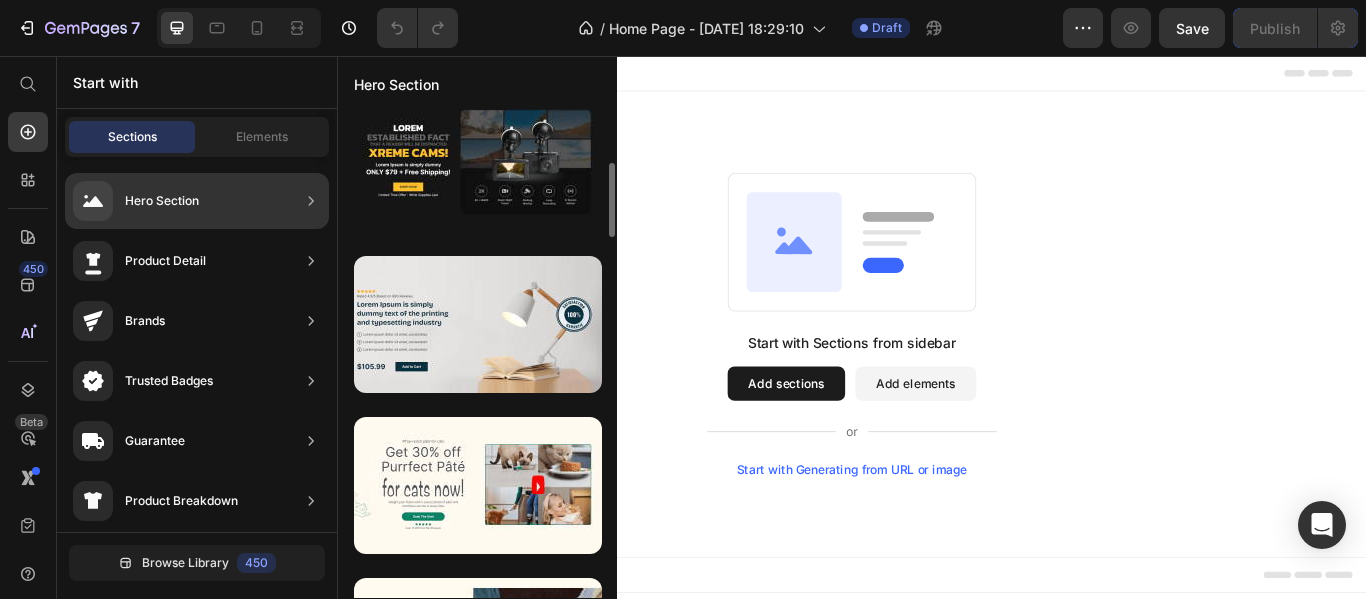 scroll, scrollTop: 344, scrollLeft: 0, axis: vertical 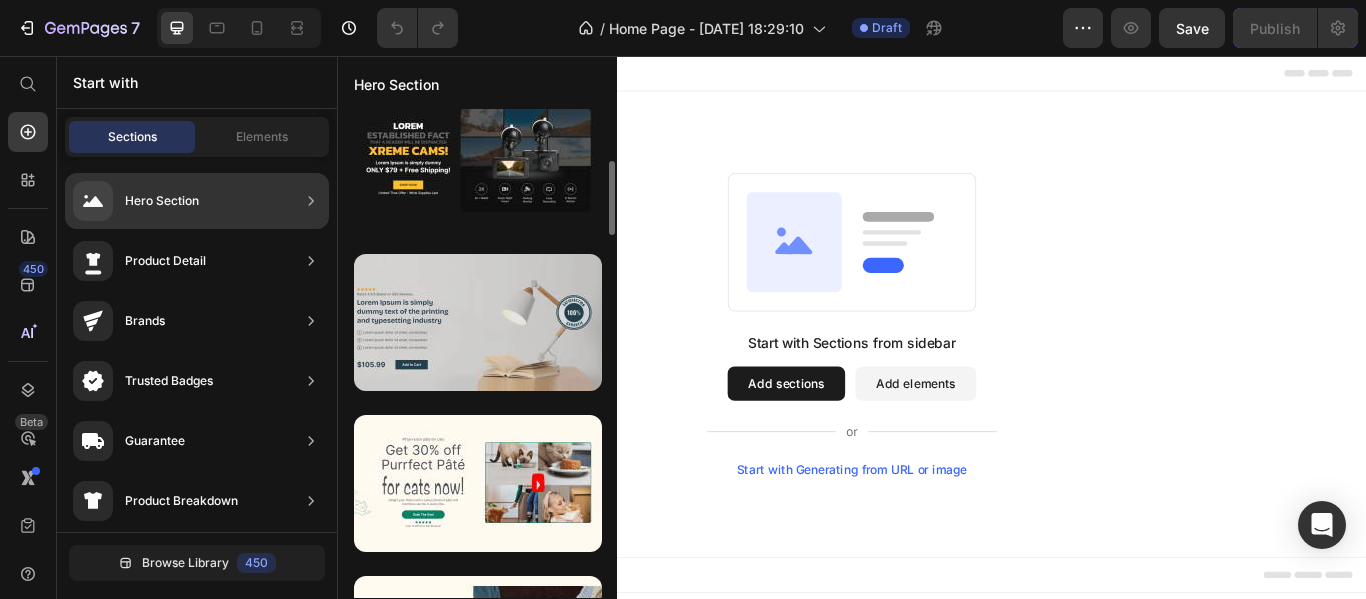 click at bounding box center (478, 322) 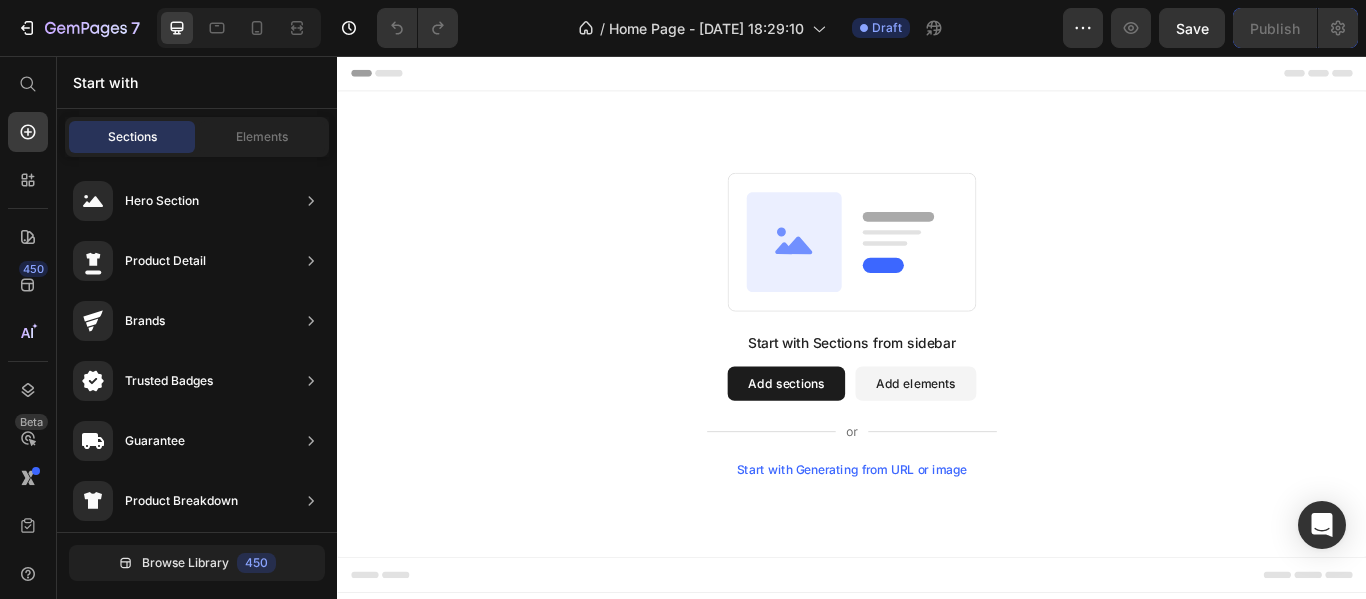click on "Add sections" at bounding box center (860, 438) 